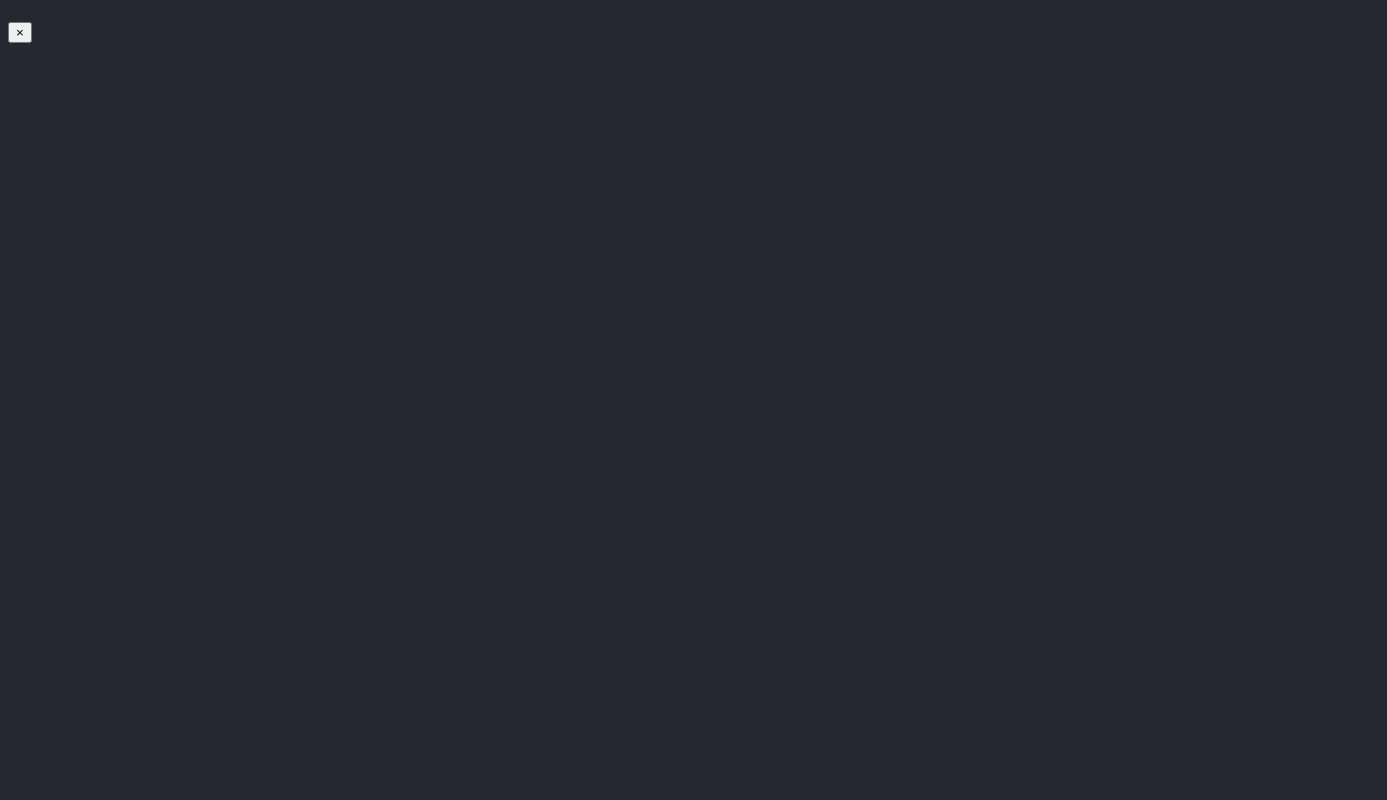 scroll, scrollTop: 120, scrollLeft: 0, axis: vertical 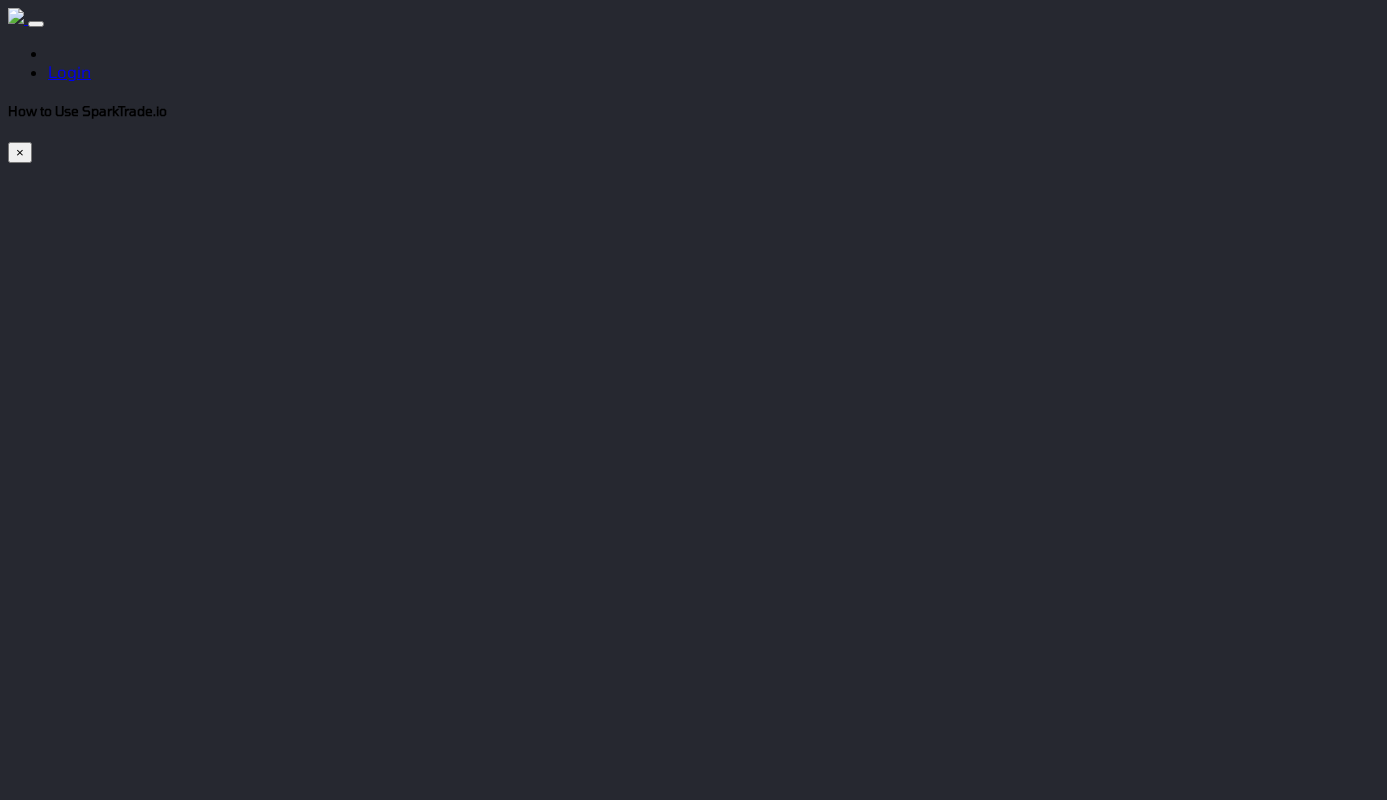 click at bounding box center [695, 1621] 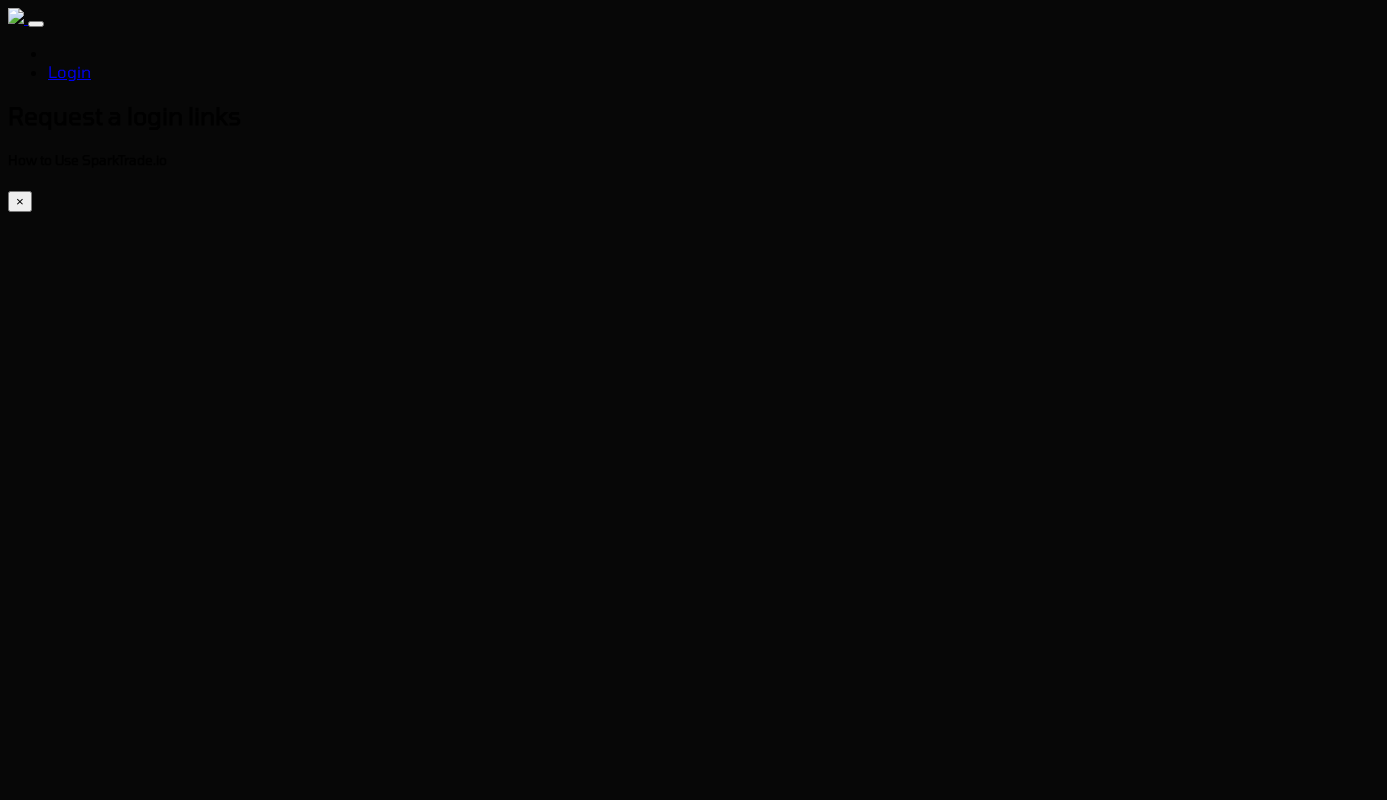 scroll, scrollTop: 0, scrollLeft: 0, axis: both 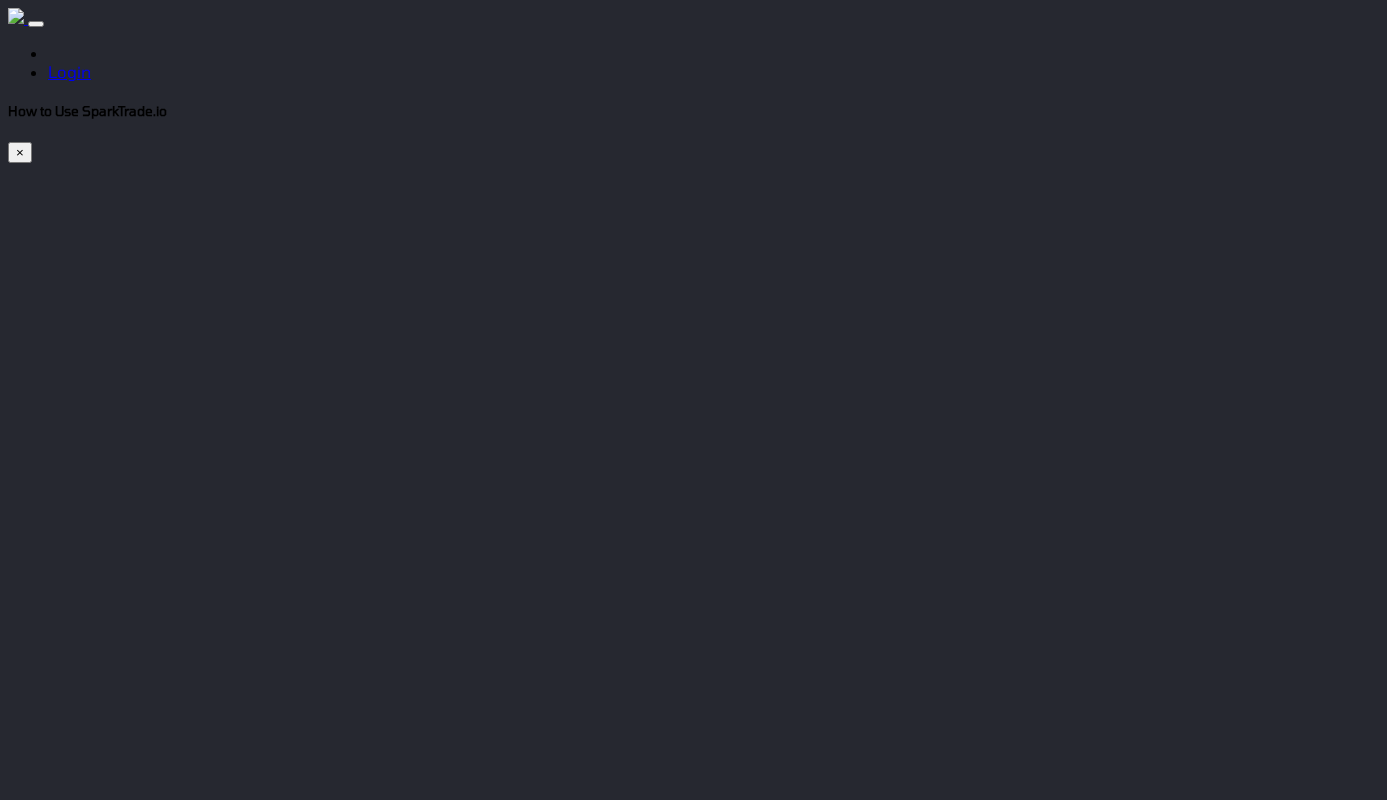 click at bounding box center [23, 4703] 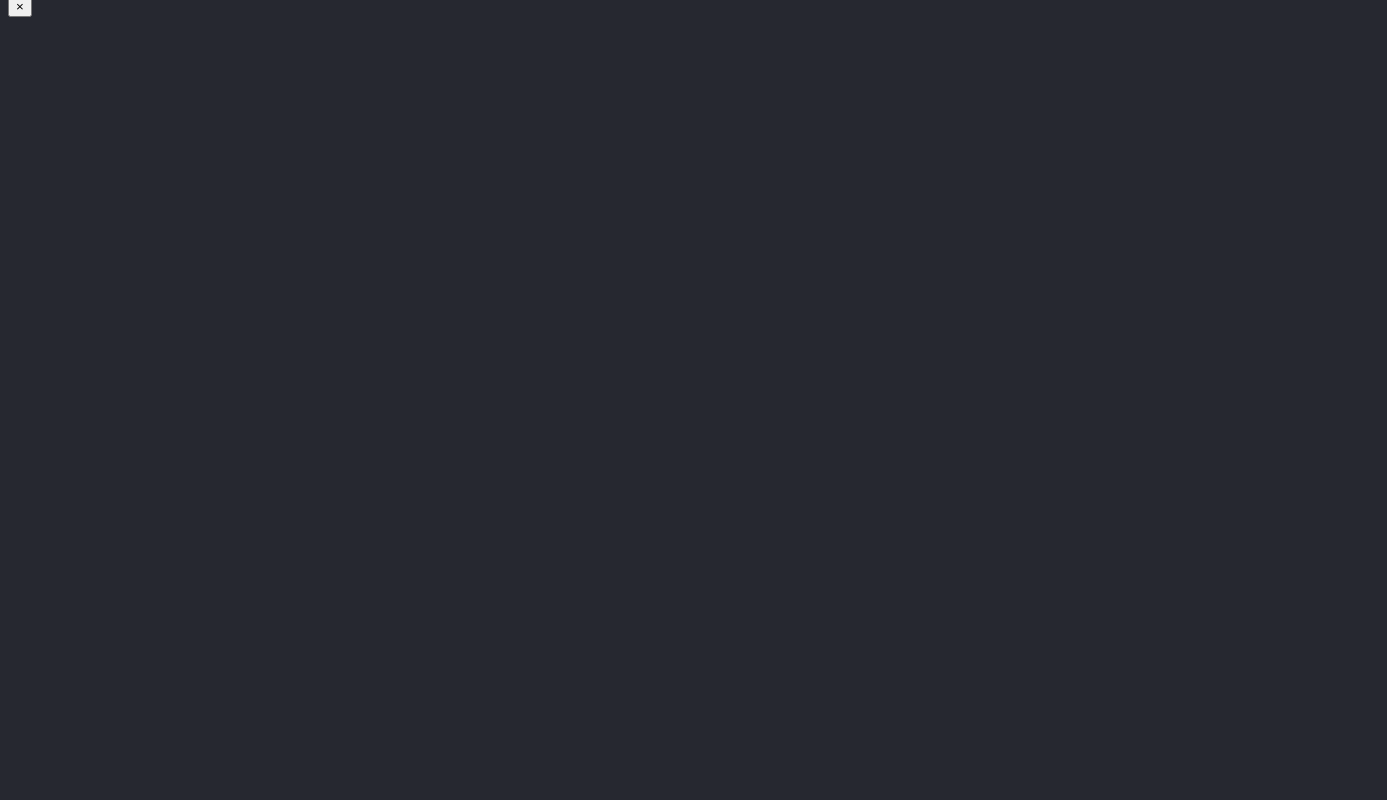 scroll, scrollTop: 0, scrollLeft: 0, axis: both 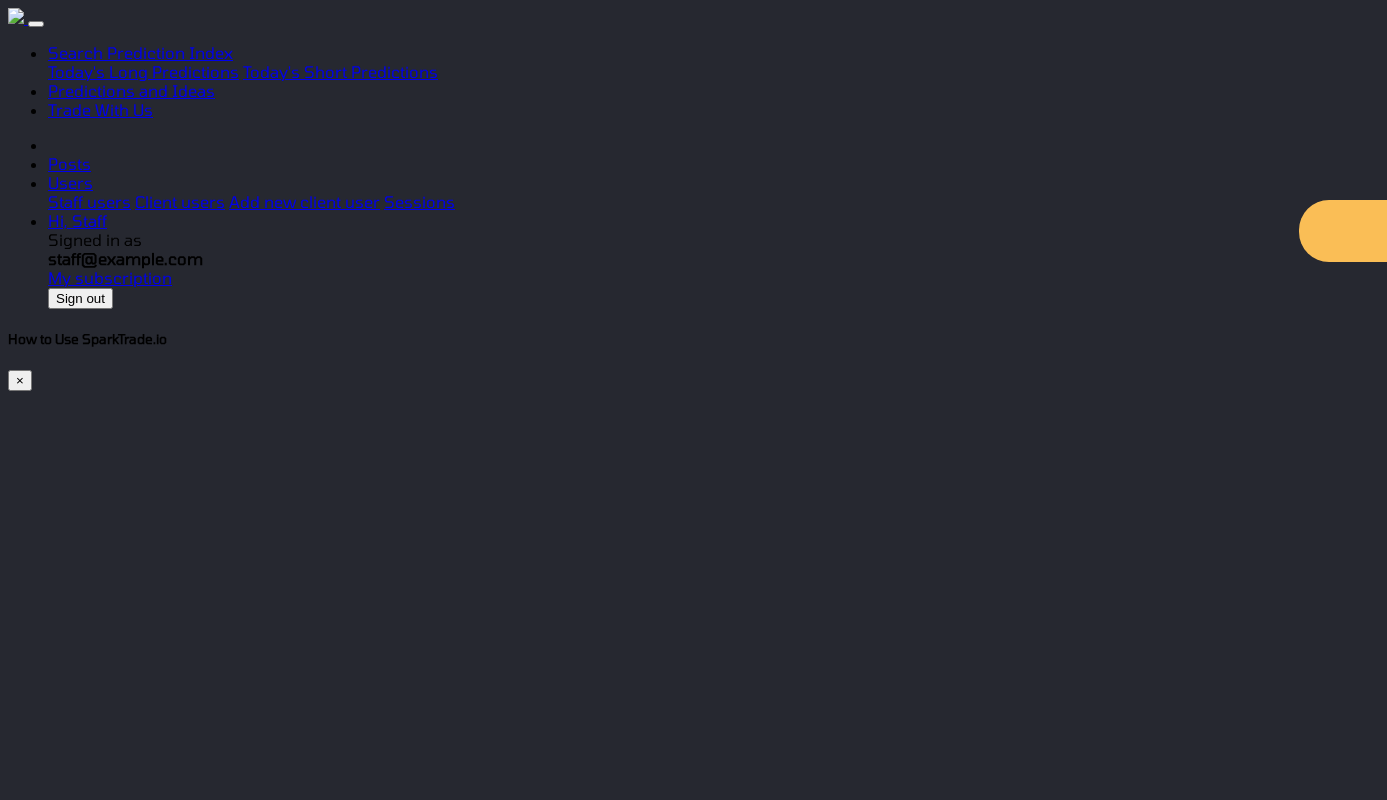 click on "Posts" at bounding box center [69, 163] 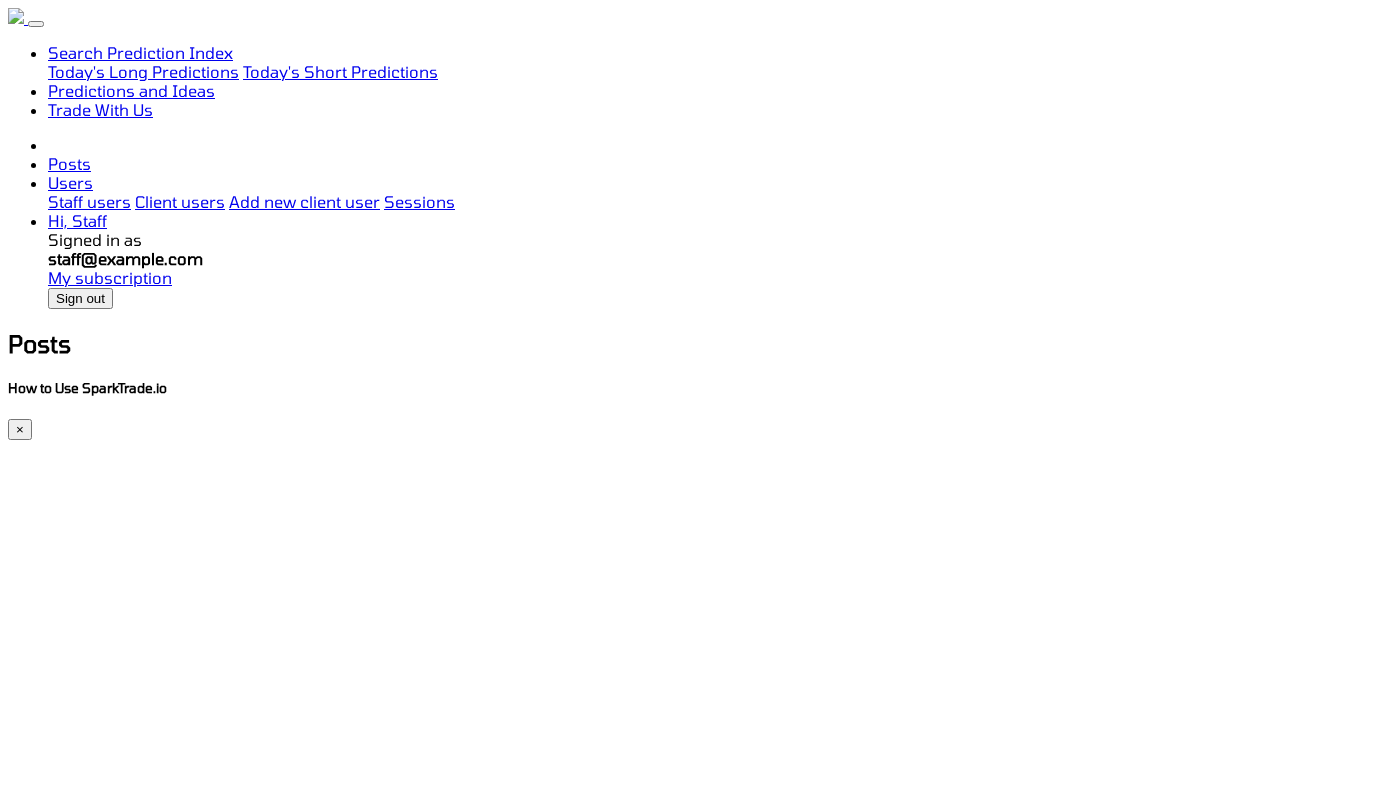 scroll, scrollTop: 0, scrollLeft: 0, axis: both 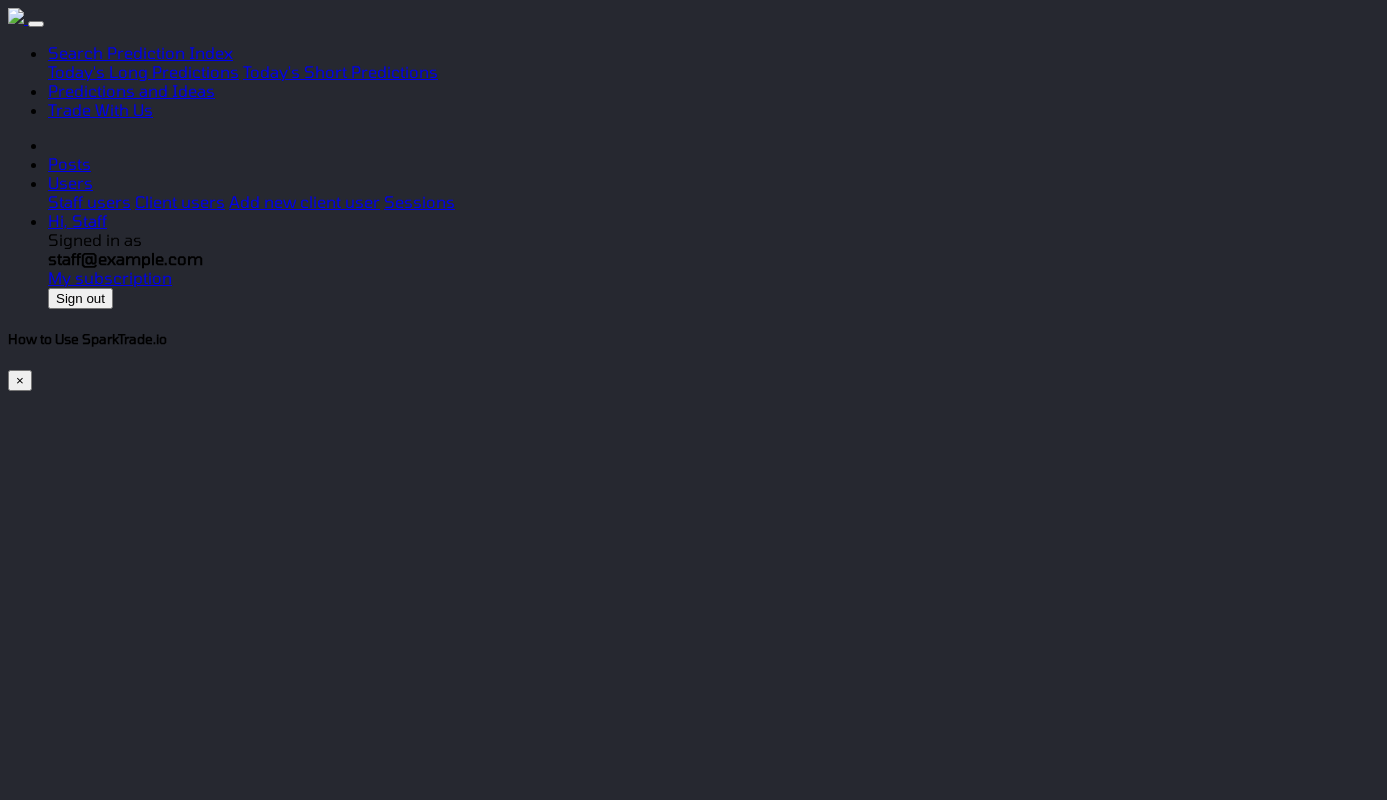 click at bounding box center (23, 4931) 